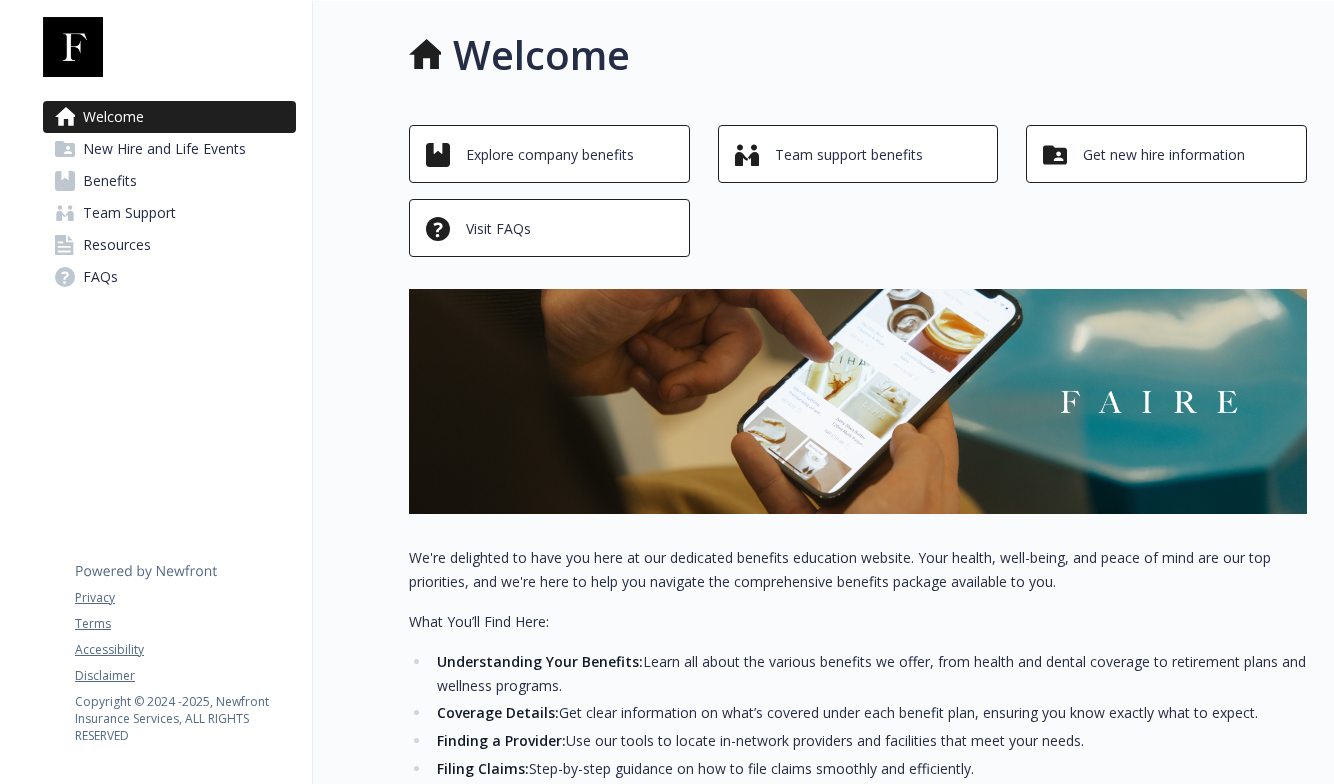 scroll, scrollTop: 0, scrollLeft: 0, axis: both 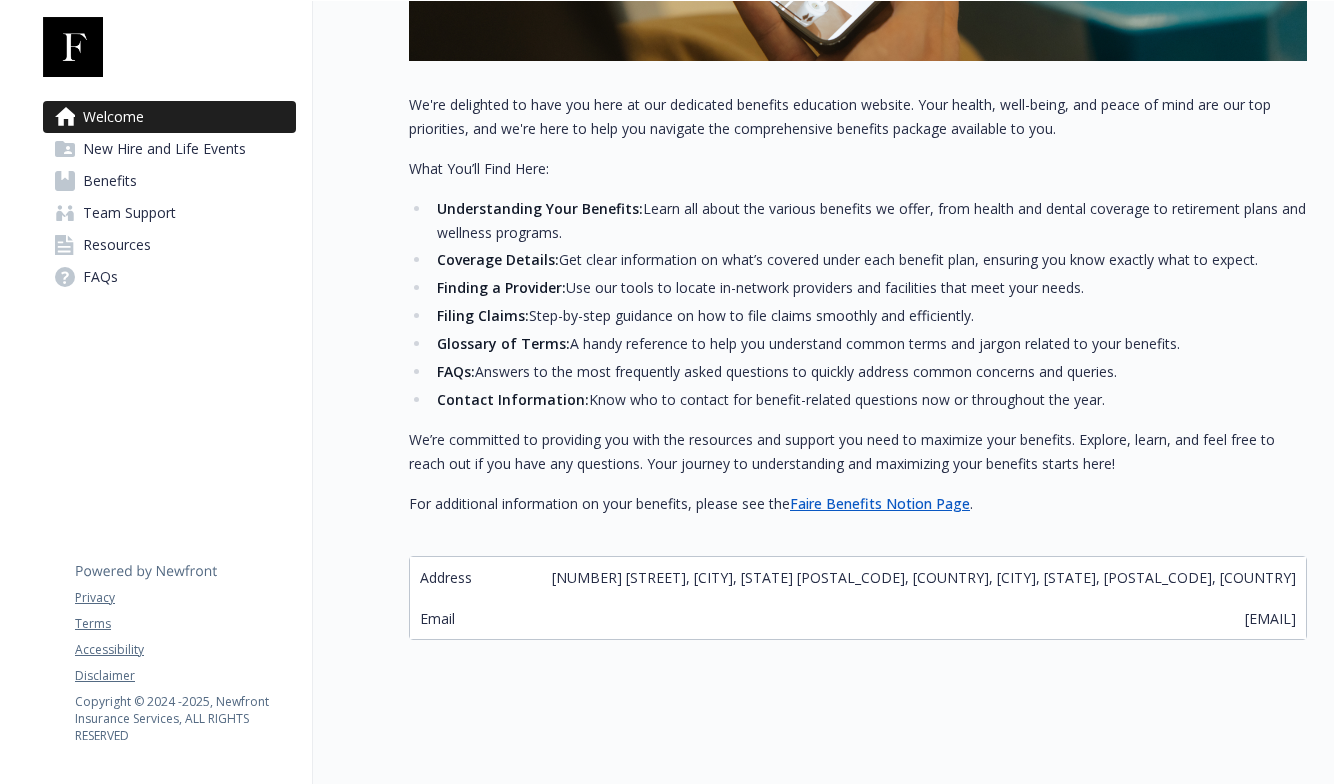 click on "New Hire and Life Events" at bounding box center (164, 149) 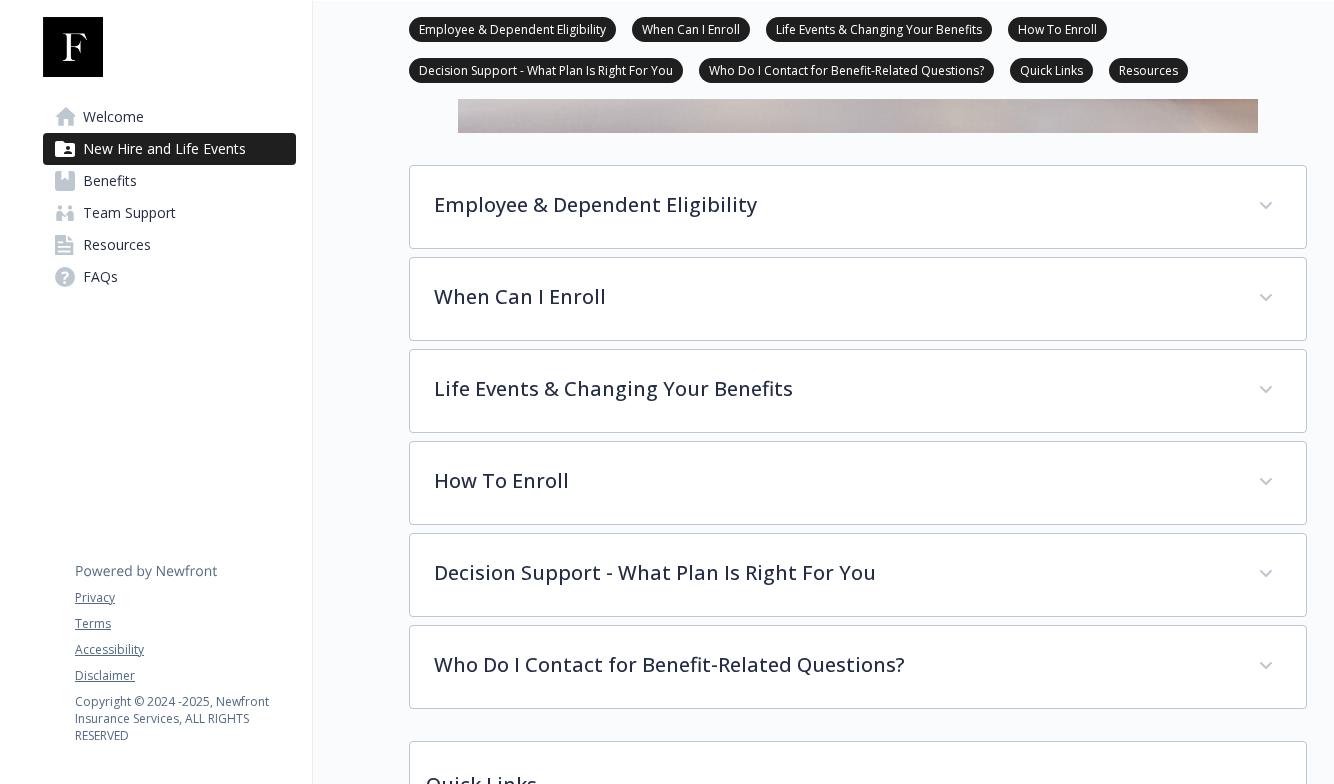scroll, scrollTop: 616, scrollLeft: 0, axis: vertical 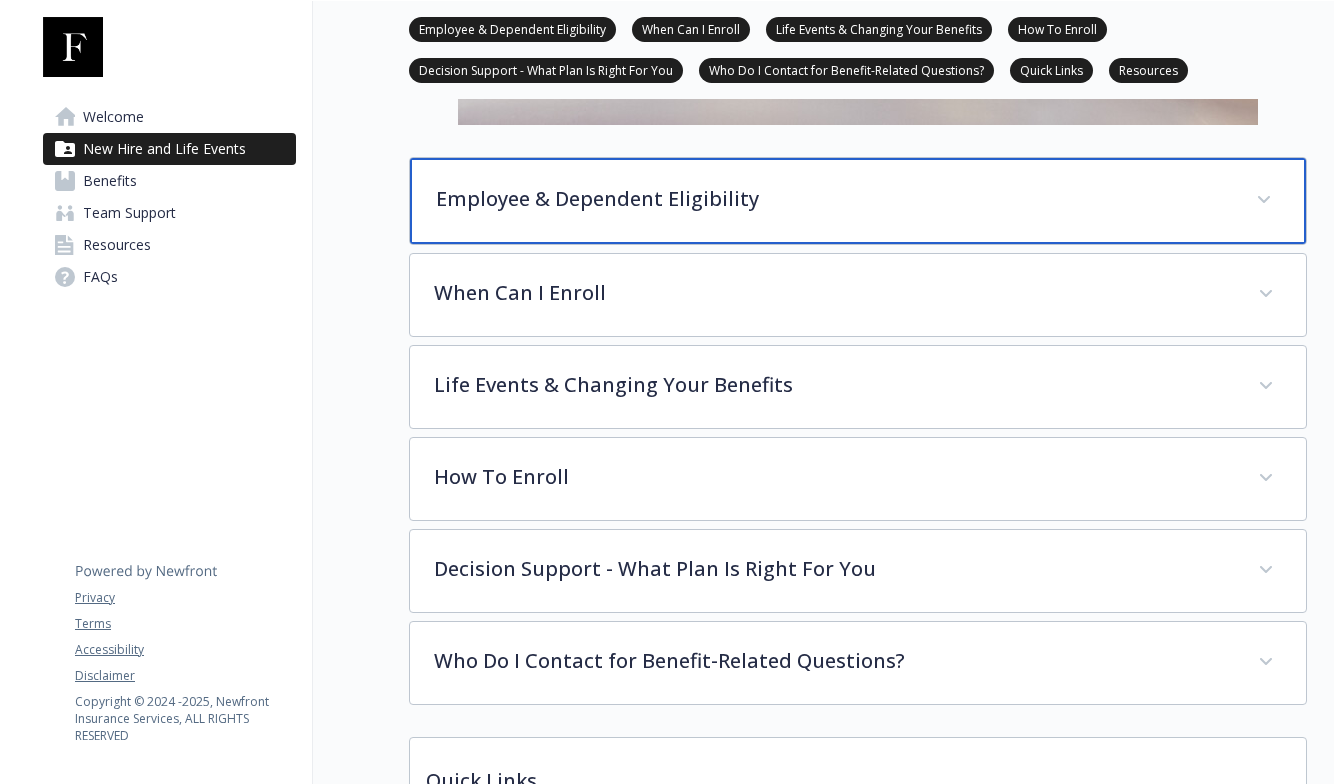click on "Employee & Dependent Eligibility" at bounding box center [834, 199] 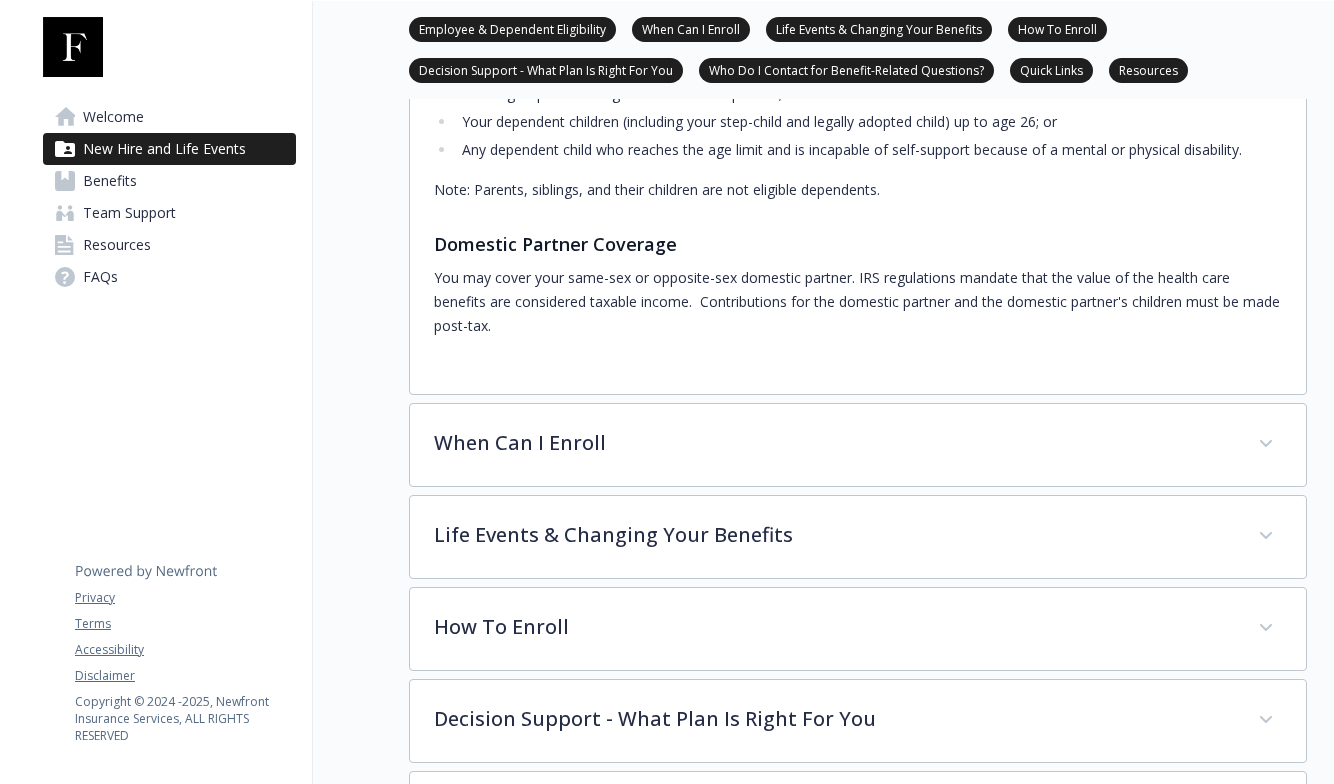 scroll, scrollTop: 922, scrollLeft: 0, axis: vertical 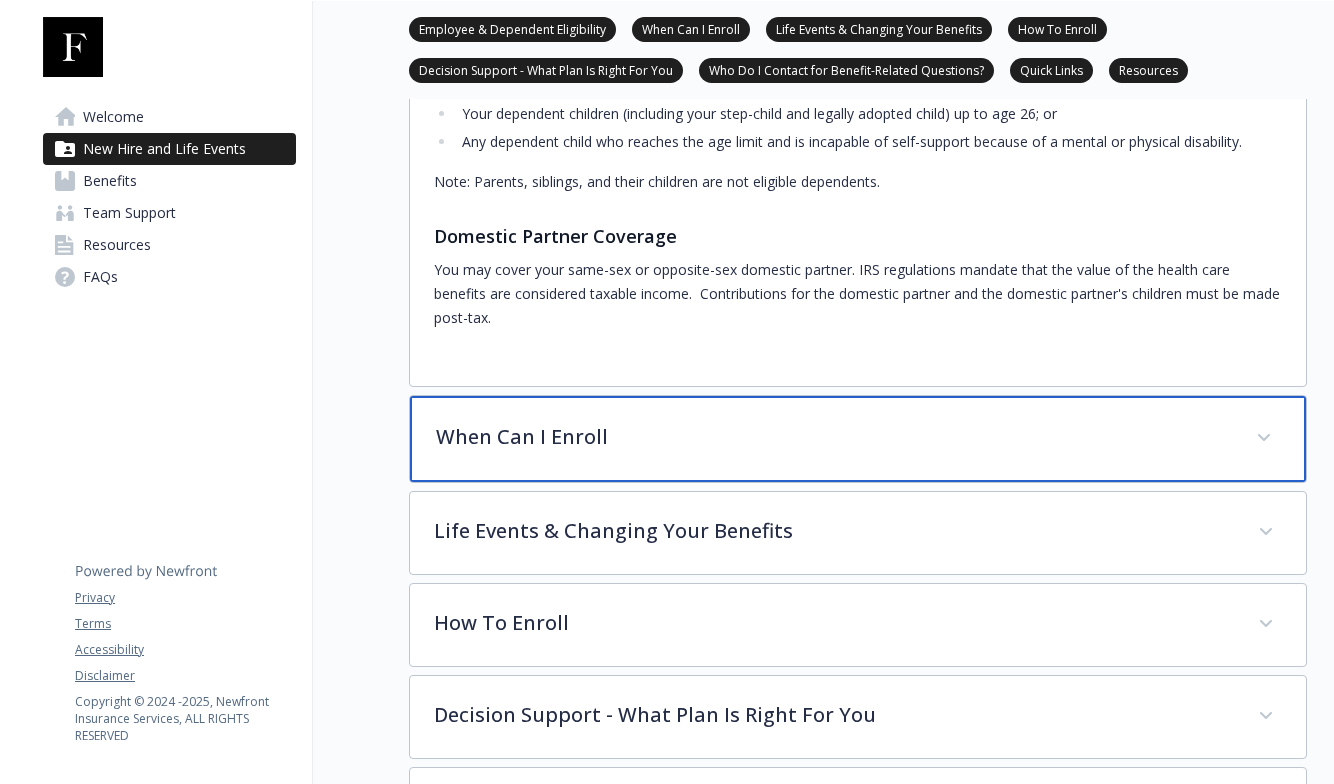 click on "When Can I Enroll" at bounding box center [858, 439] 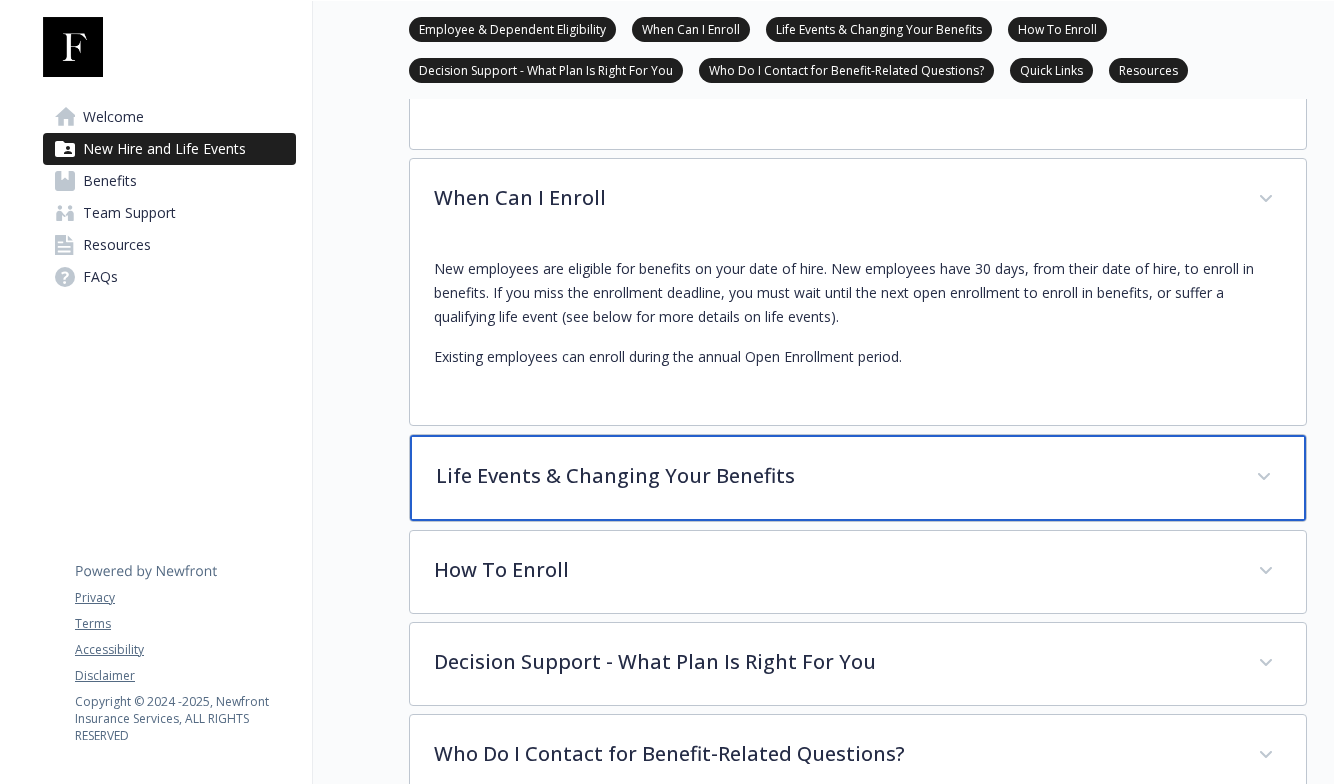 click on "Life Events & Changing Your Benefits" at bounding box center [834, 476] 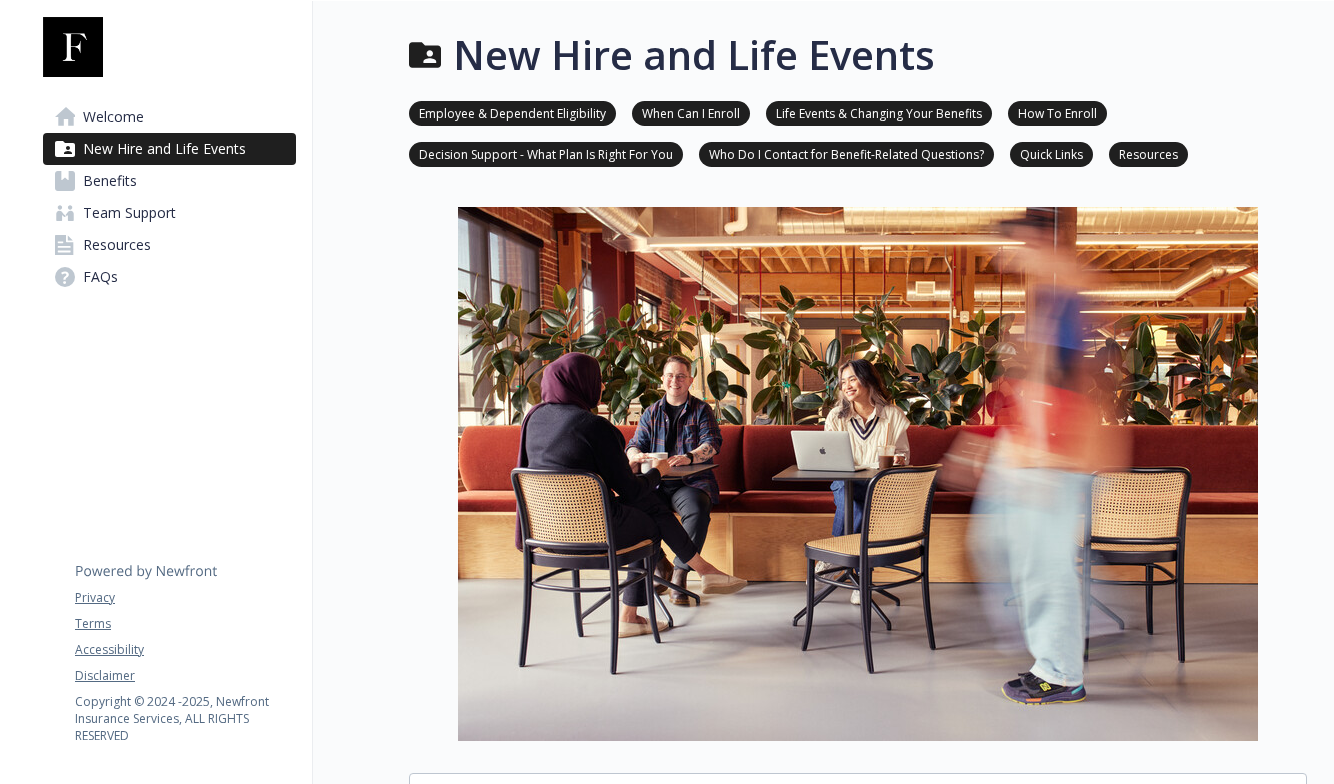 scroll, scrollTop: 0, scrollLeft: 0, axis: both 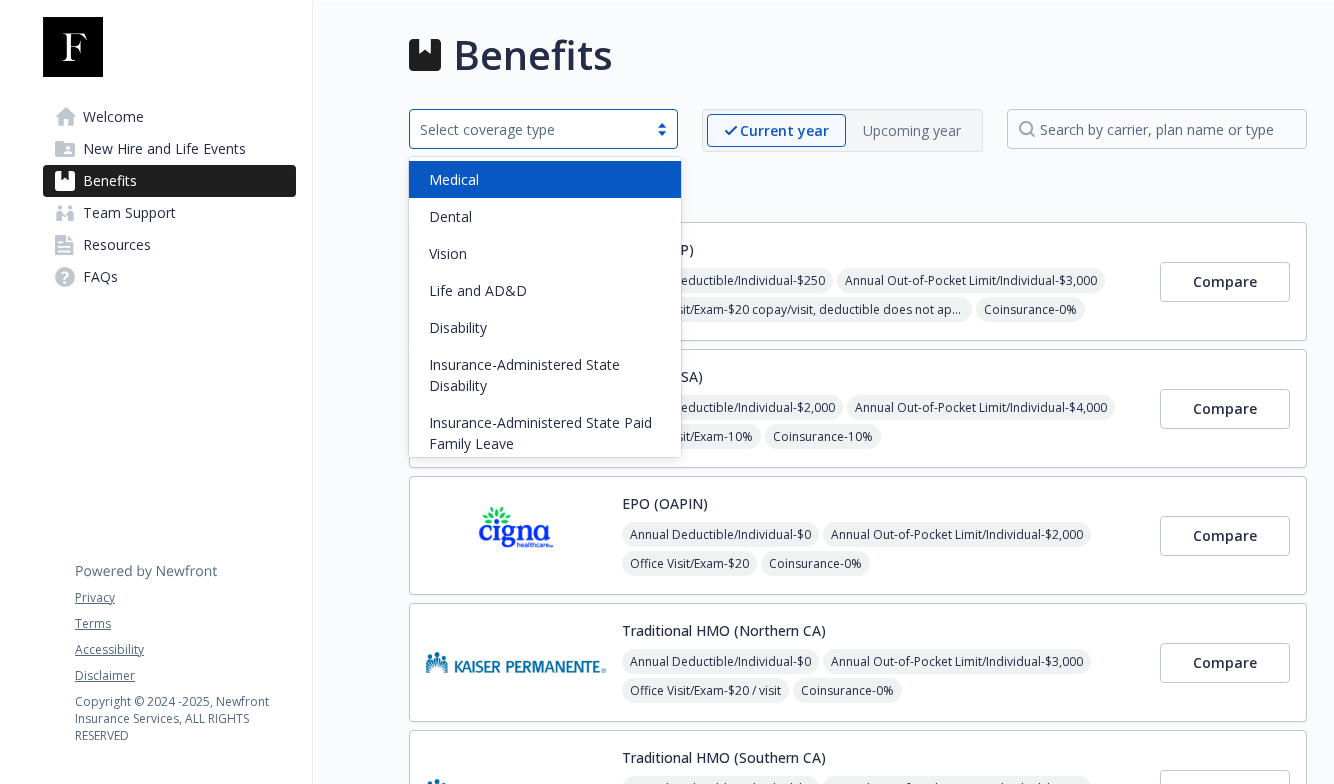 click on "Select coverage type" at bounding box center [528, 129] 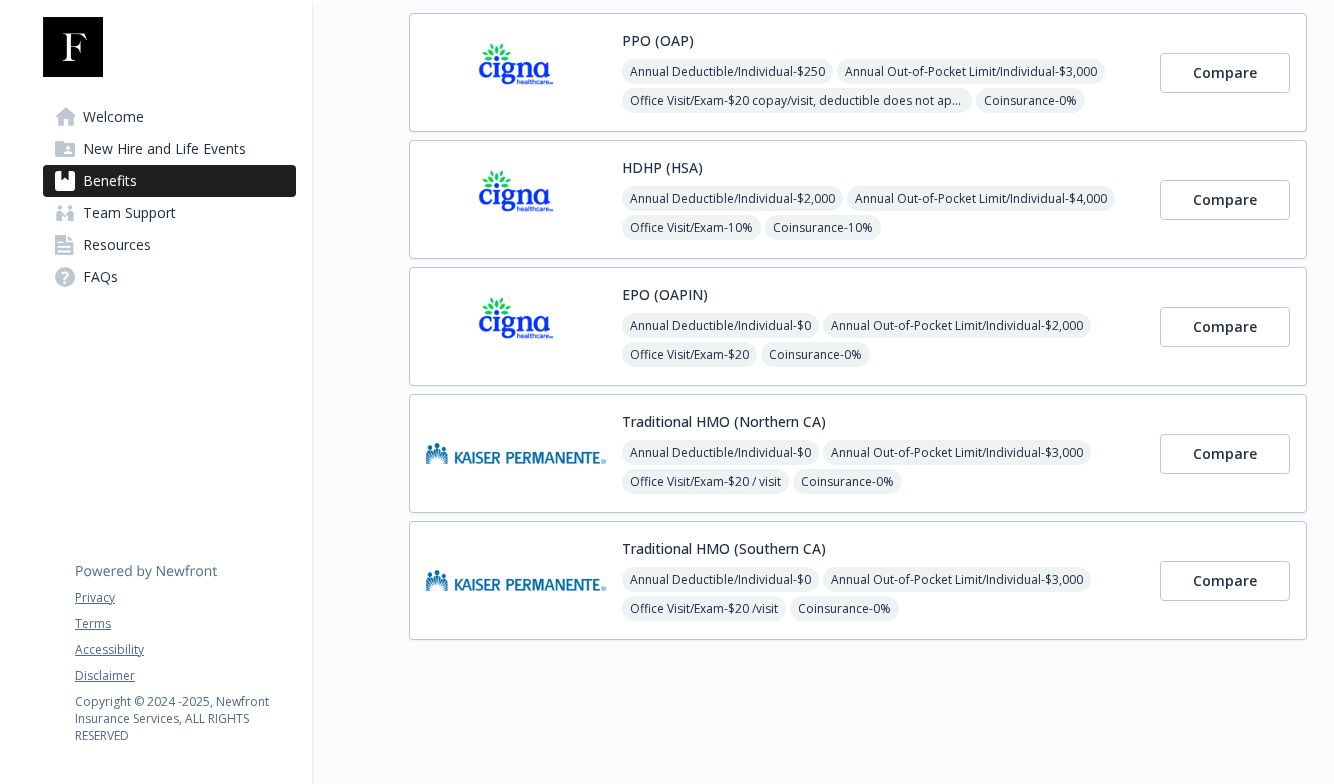 scroll, scrollTop: 209, scrollLeft: 0, axis: vertical 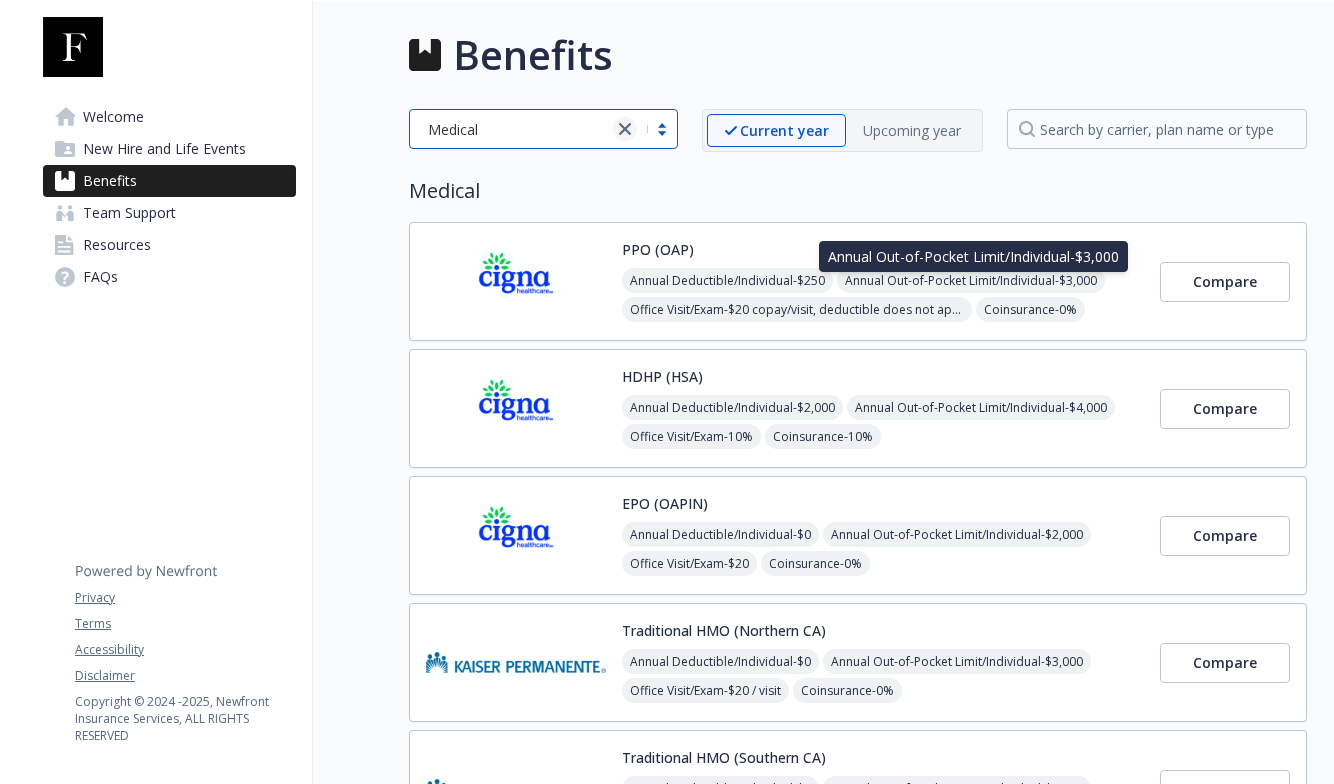 click at bounding box center (625, 129) 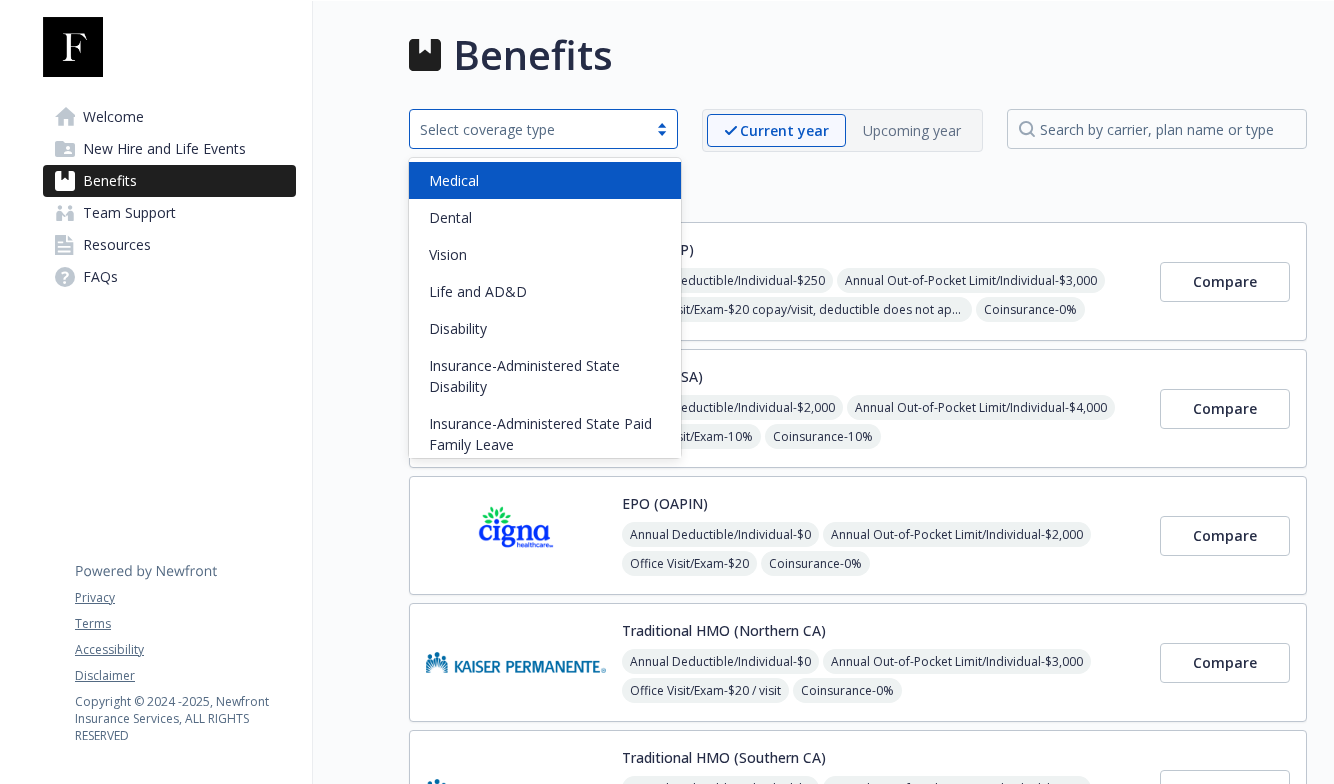 scroll, scrollTop: 0, scrollLeft: 0, axis: both 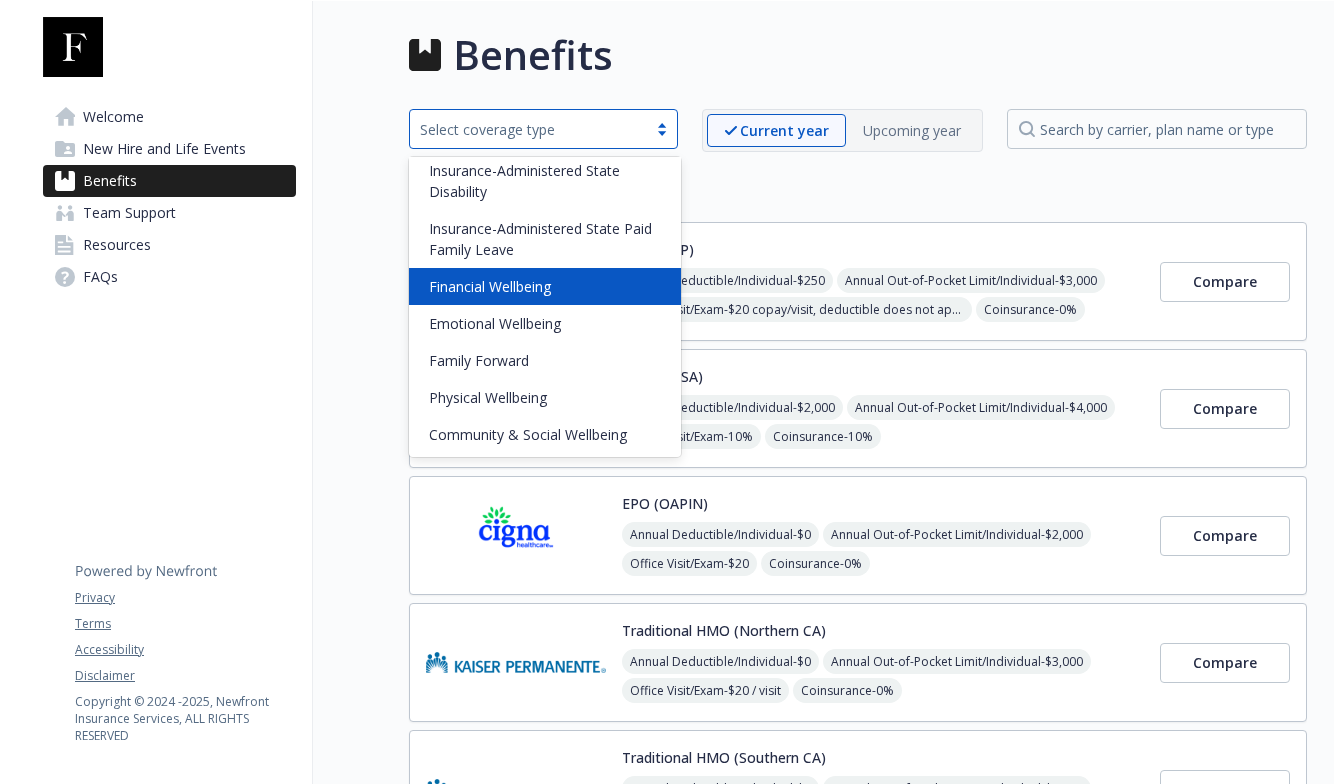 click on "Financial Wellbeing" at bounding box center [545, 286] 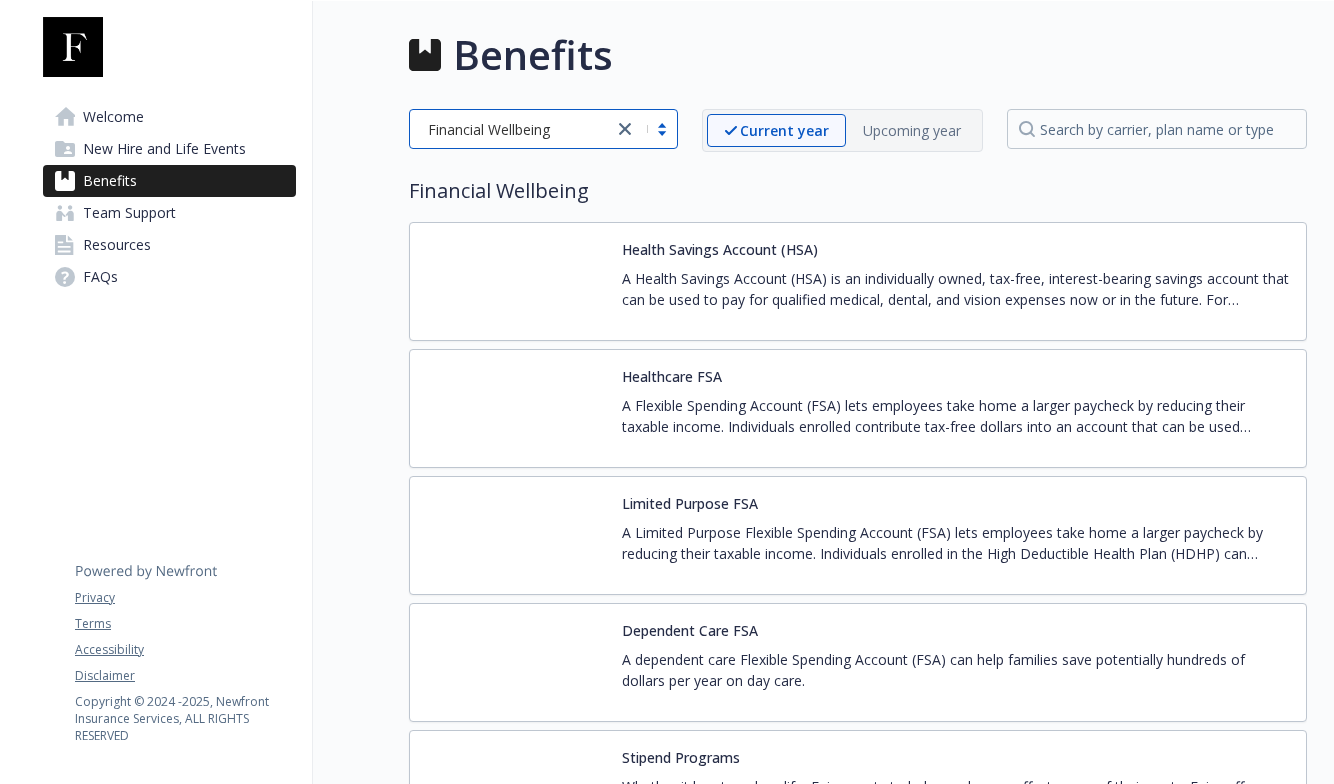 scroll, scrollTop: -2, scrollLeft: 0, axis: vertical 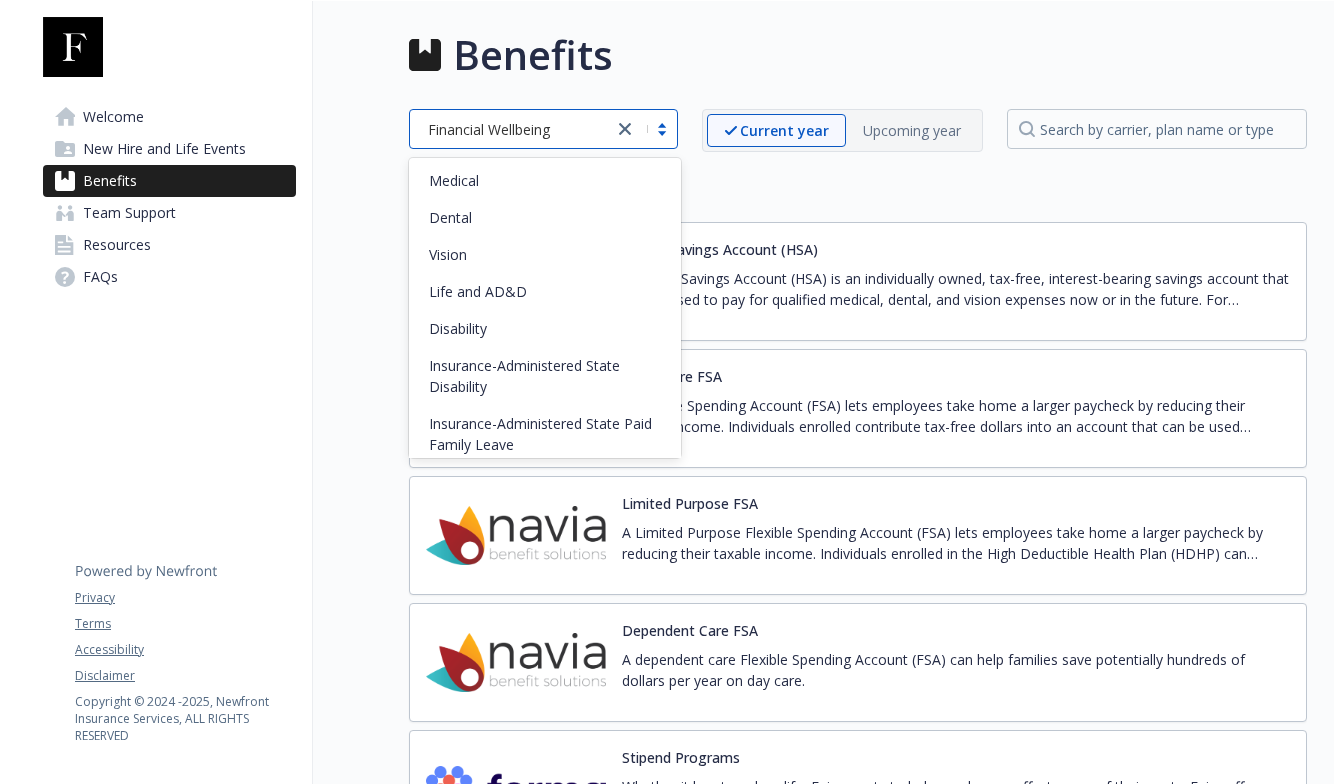 click on "Financial Wellbeing" at bounding box center (543, 129) 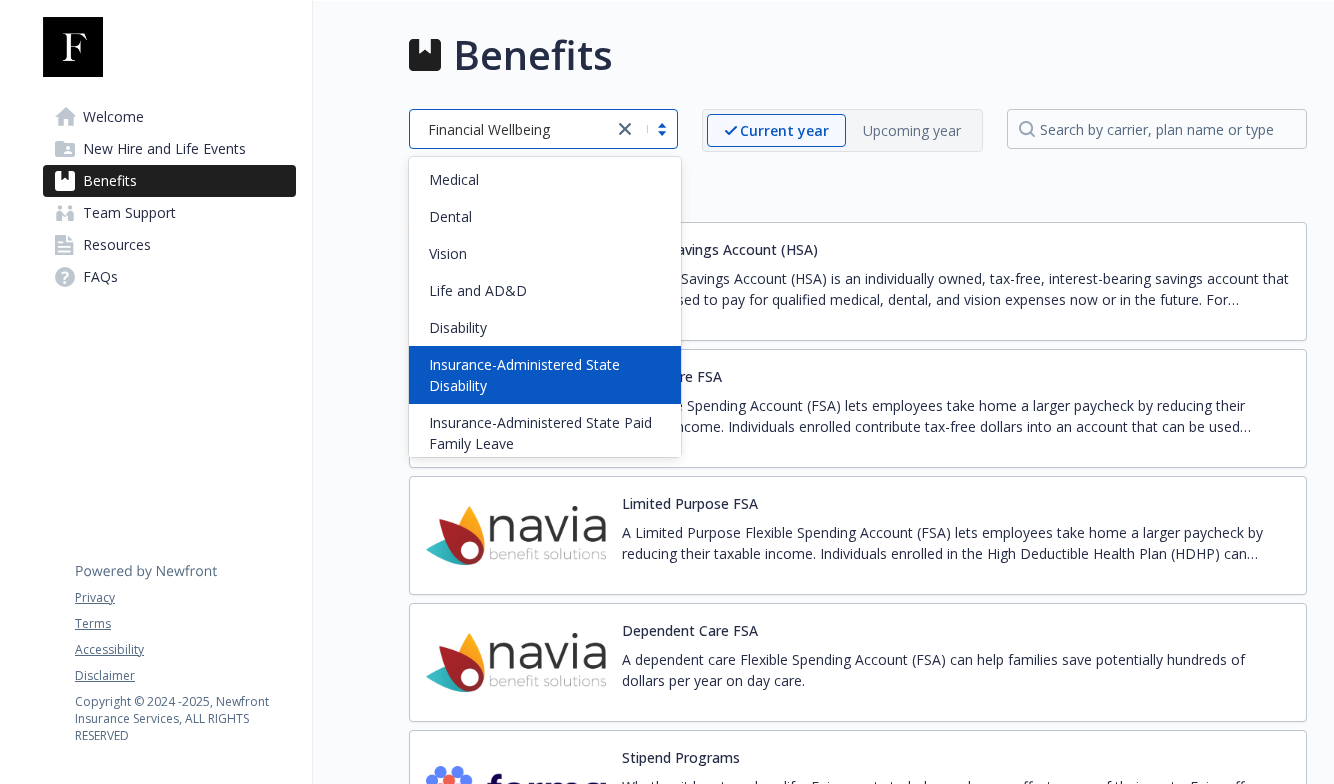 scroll, scrollTop: 194, scrollLeft: 0, axis: vertical 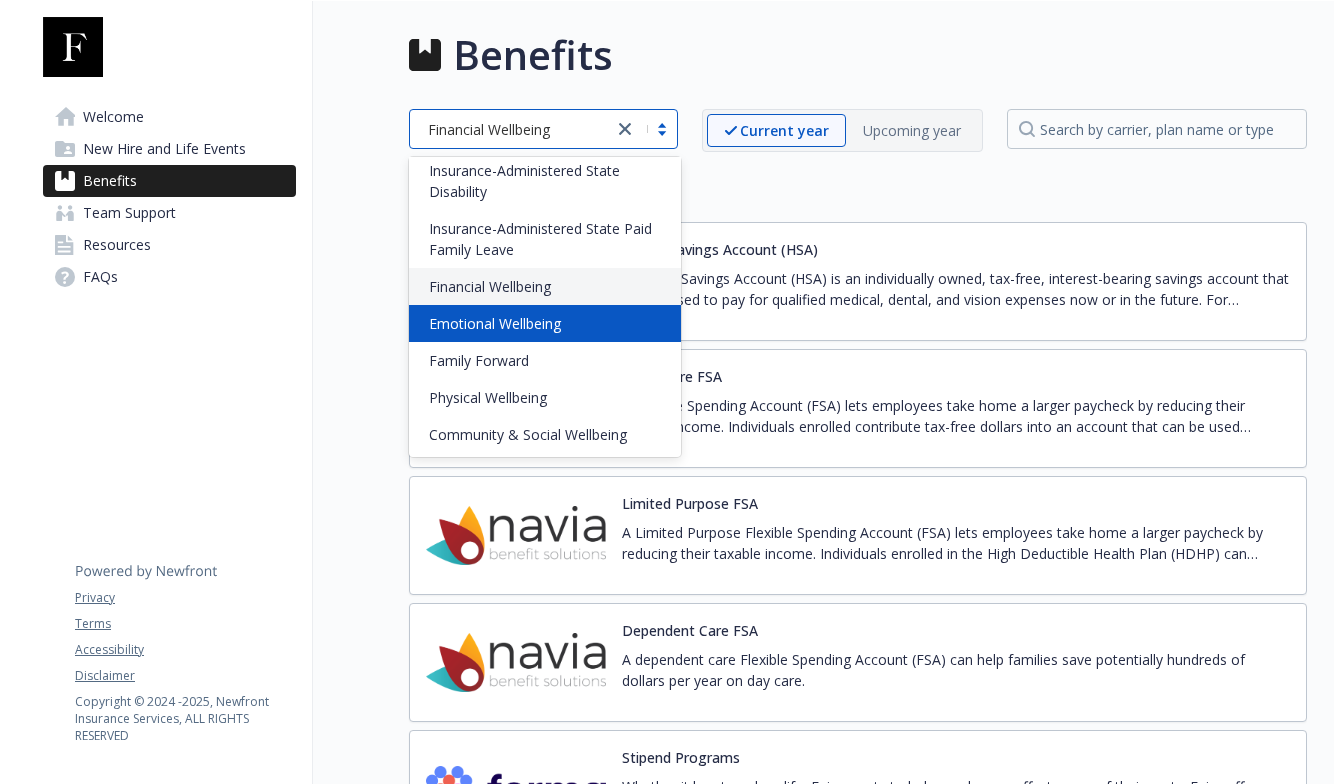 click on "Emotional Wellbeing" at bounding box center (545, 323) 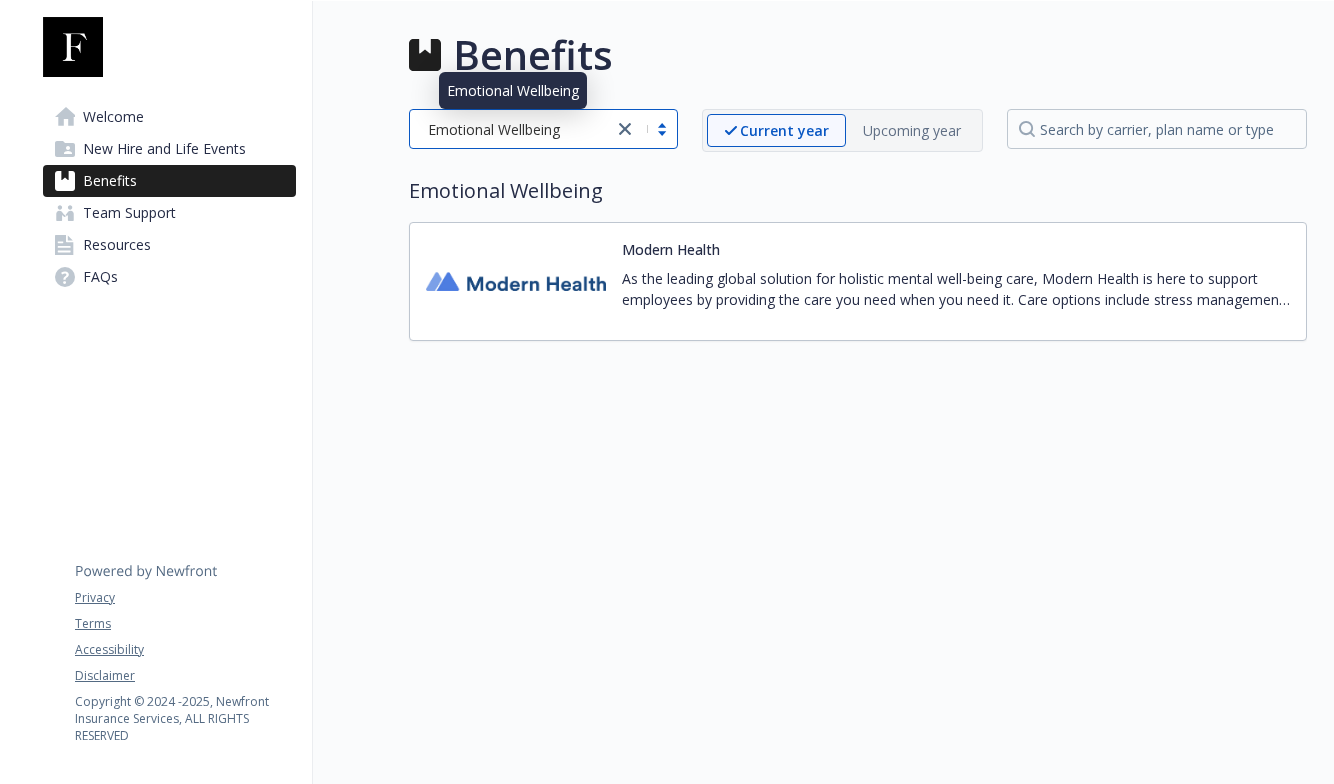 click on "Emotional Wellbeing" at bounding box center [494, 129] 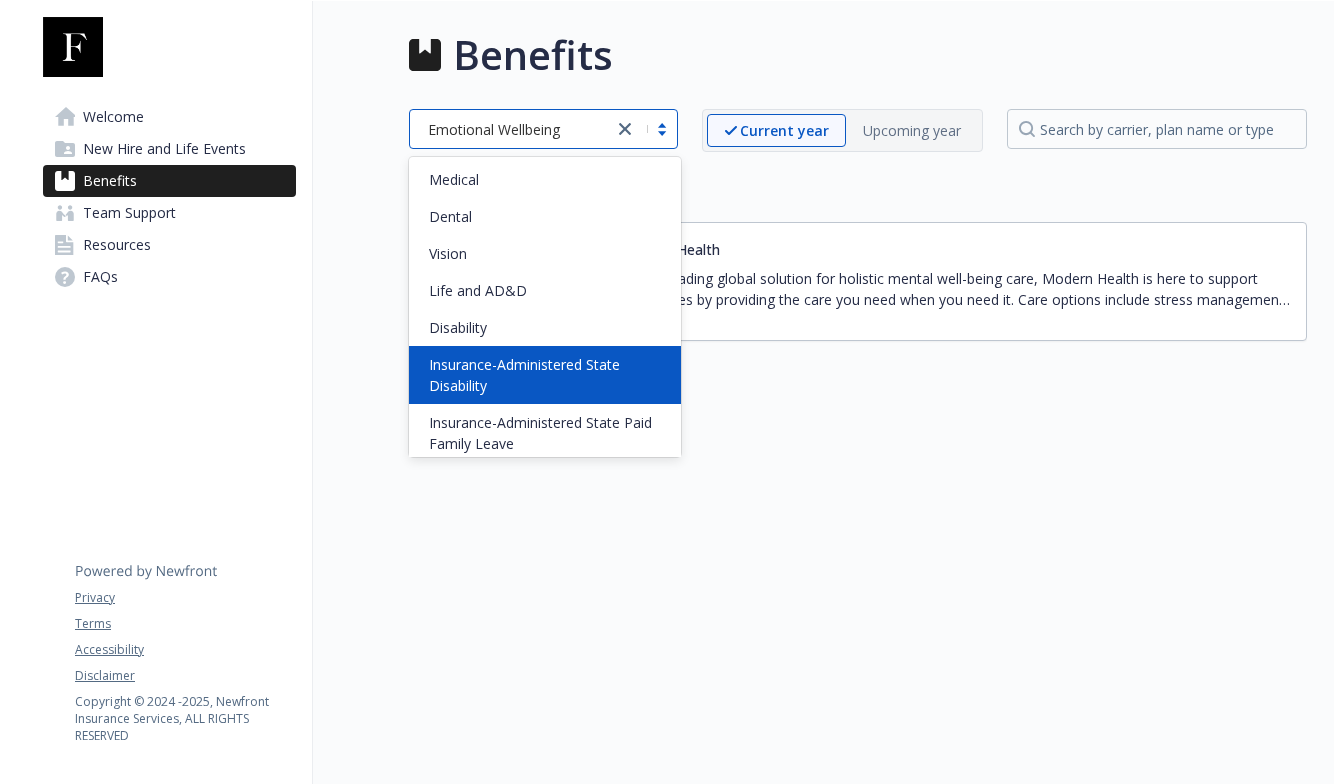 scroll, scrollTop: 194, scrollLeft: 0, axis: vertical 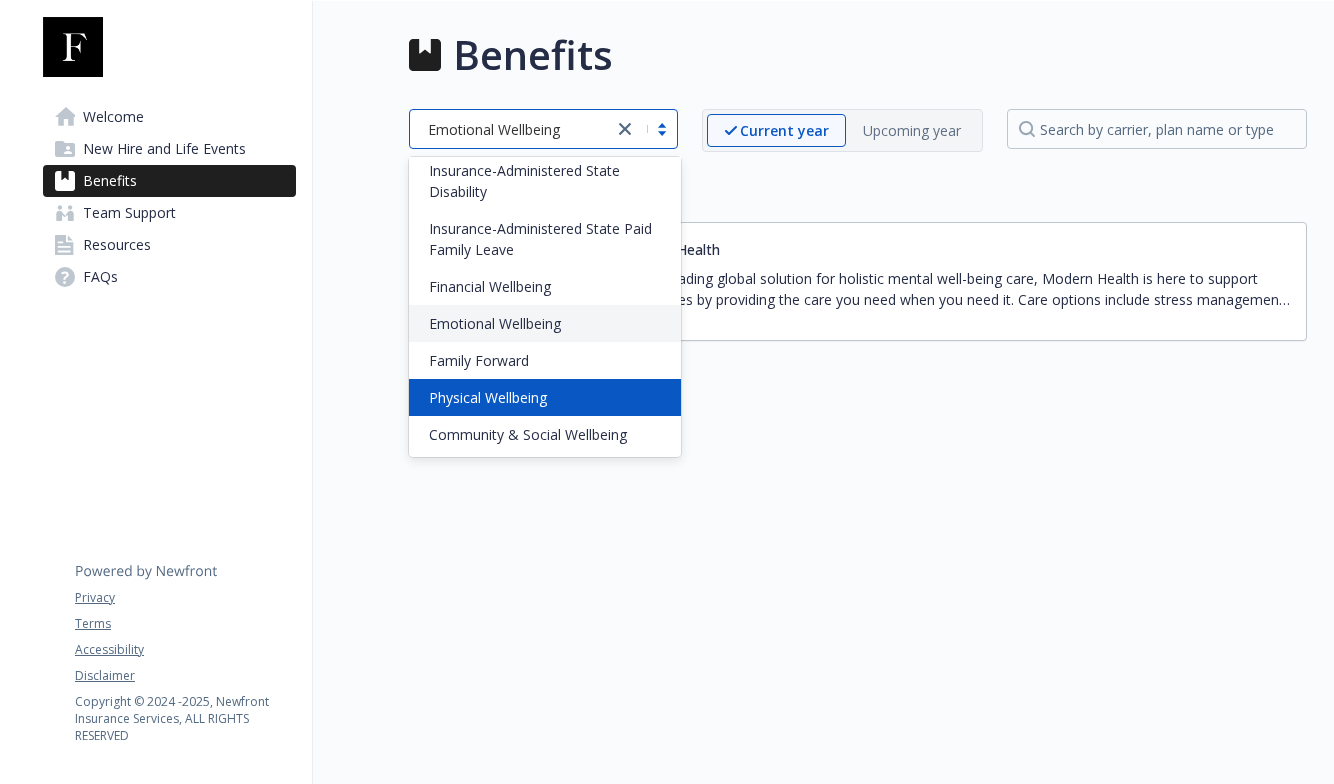 click on "Physical Wellbeing" at bounding box center (488, 397) 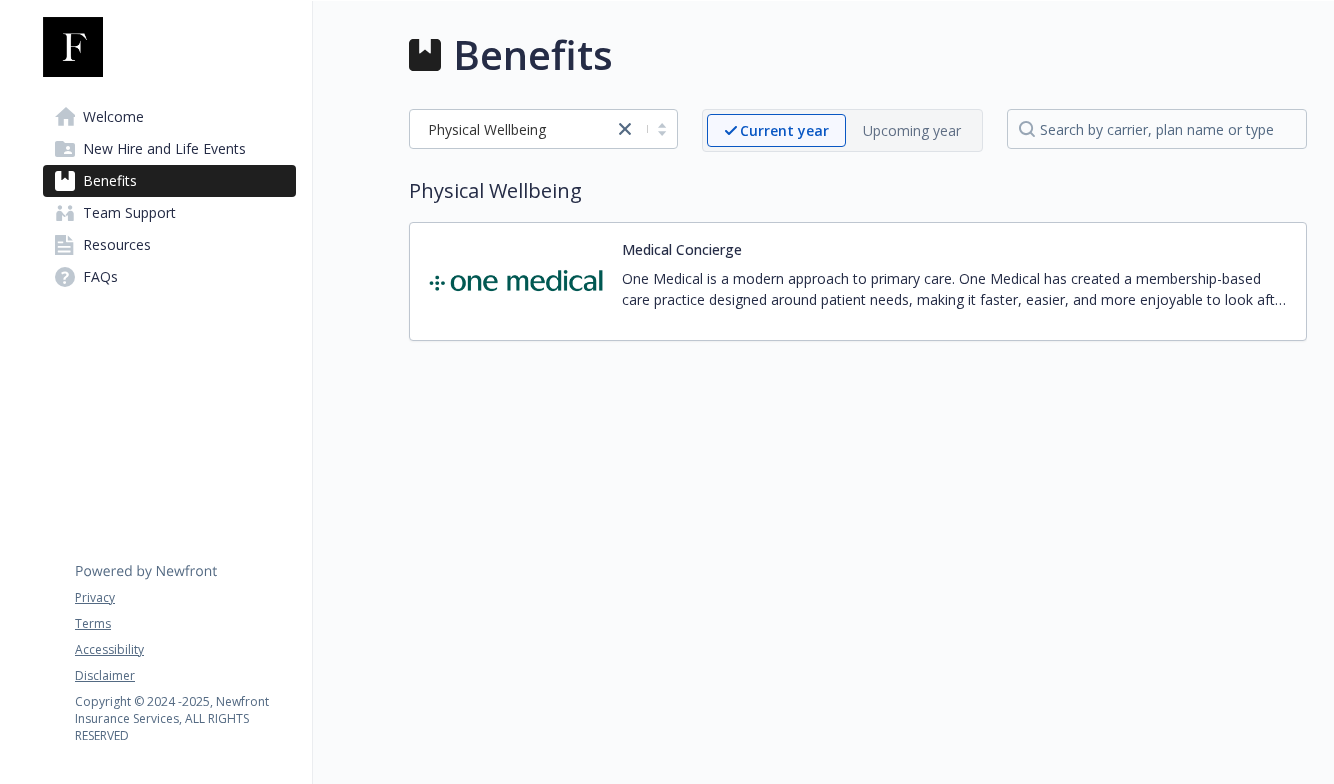 click on "Medical Concierge One Medical is a modern approach to primary care. One Medical has created a membership-based care practice designed around patient needs, making it faster, easier, and more enjoyable to look after your health. Just like any other doctor, all members pay for in-person visits. However, virtual care is completely free. One Medical works with your insurance just like a regular doctor’s office.
Connect to Care 24/7: Connect to on-demand care over video, message the care team, renew prescriptions, and book appointments.
Quickly Book Appointments: All One Medical providers have access to your complete health history so you can get truly personalized care wherever you work, live, or travel.
Get Help Navigating the System: From billing questions to insurance issues to specialist referrals, the One Medical team is here to guide you through the healthcare maze." at bounding box center (858, 281) 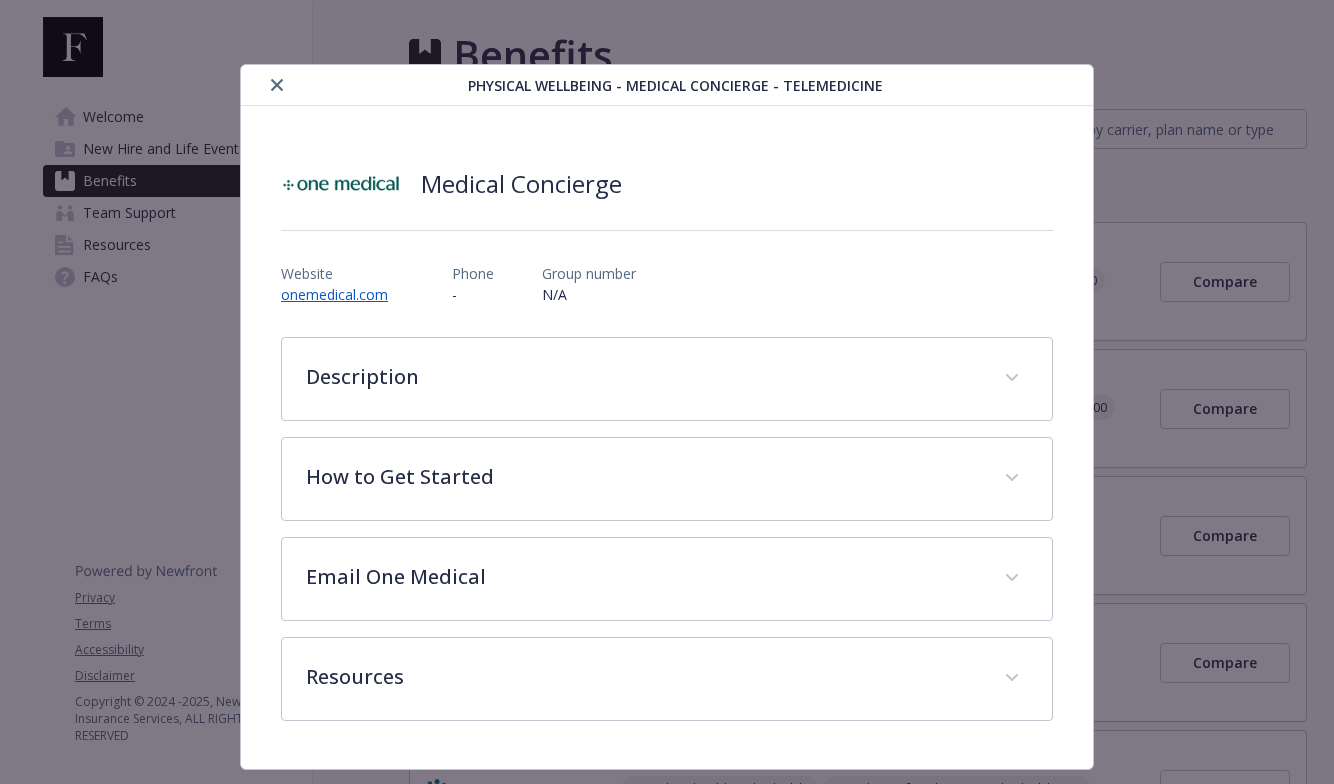 click at bounding box center (277, 85) 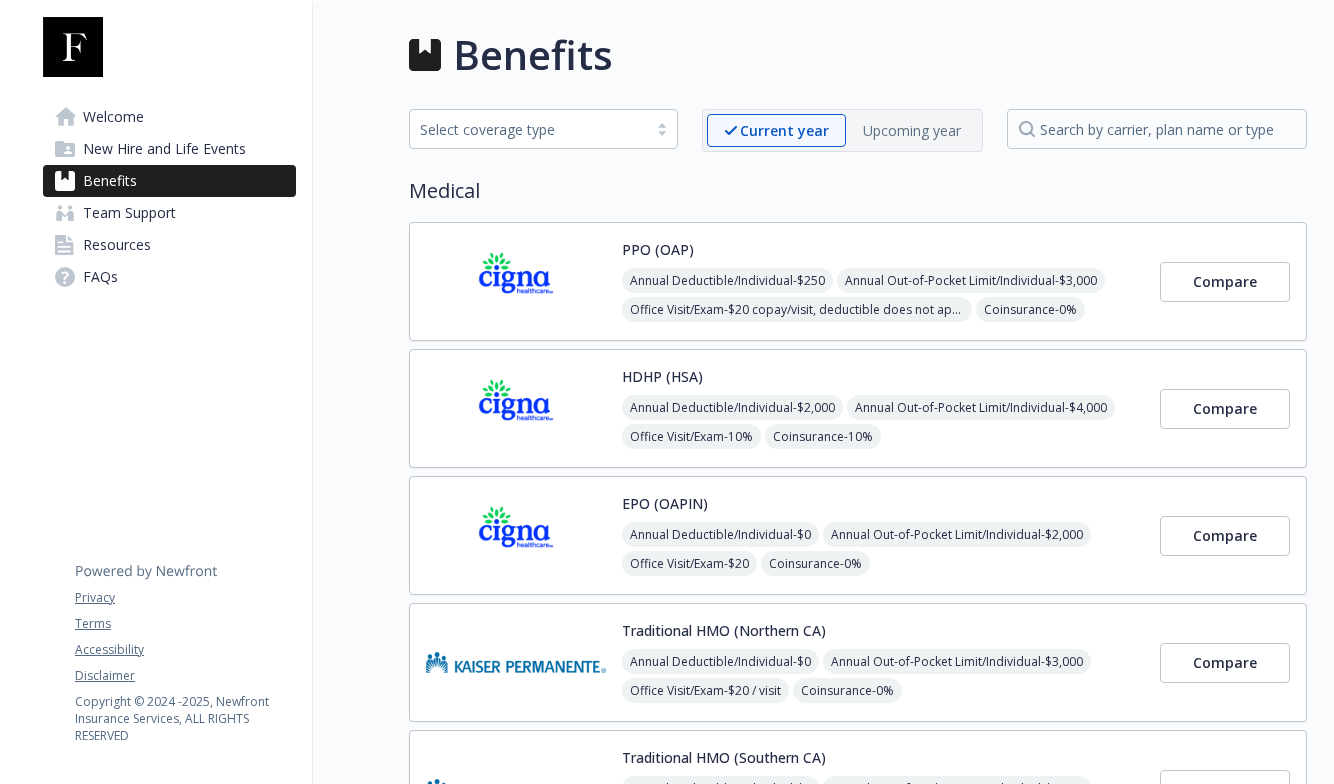 click on "New Hire and Life Events" at bounding box center (164, 149) 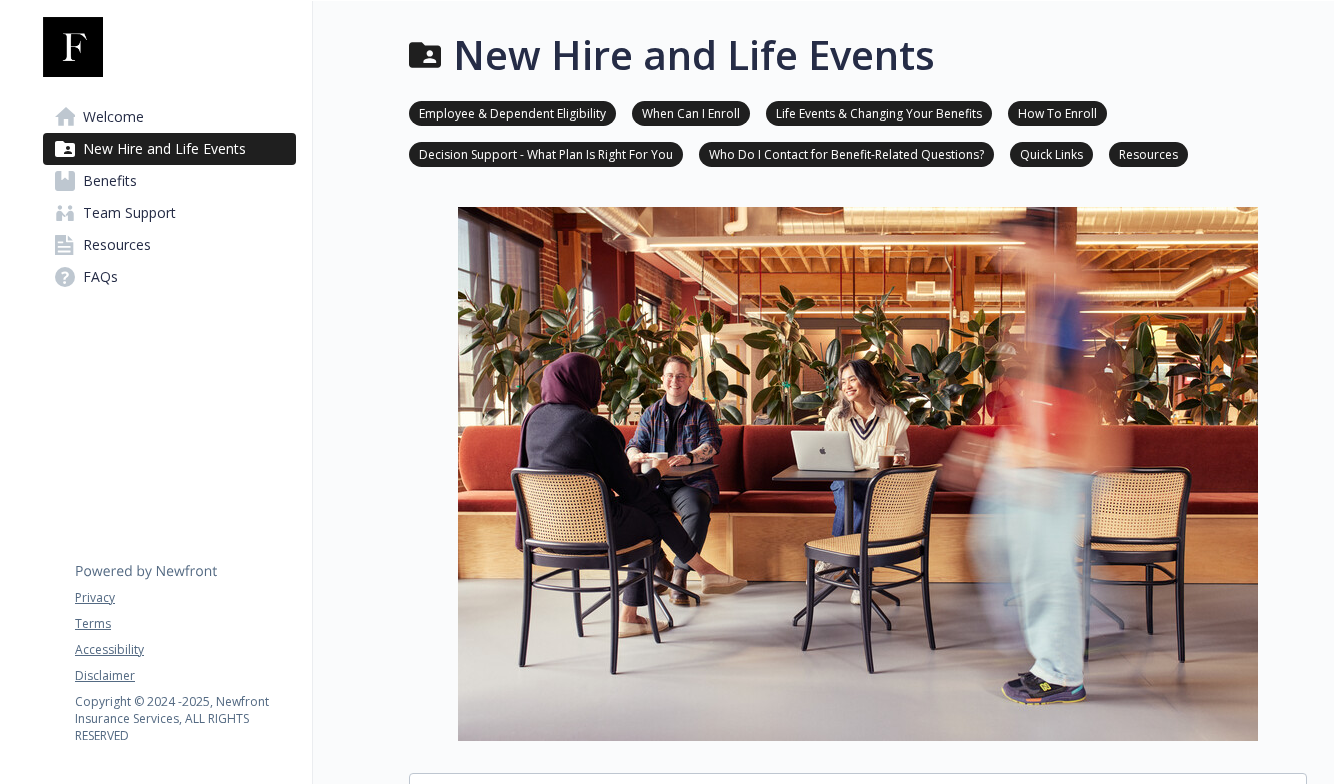 click on "Benefits" at bounding box center [169, 181] 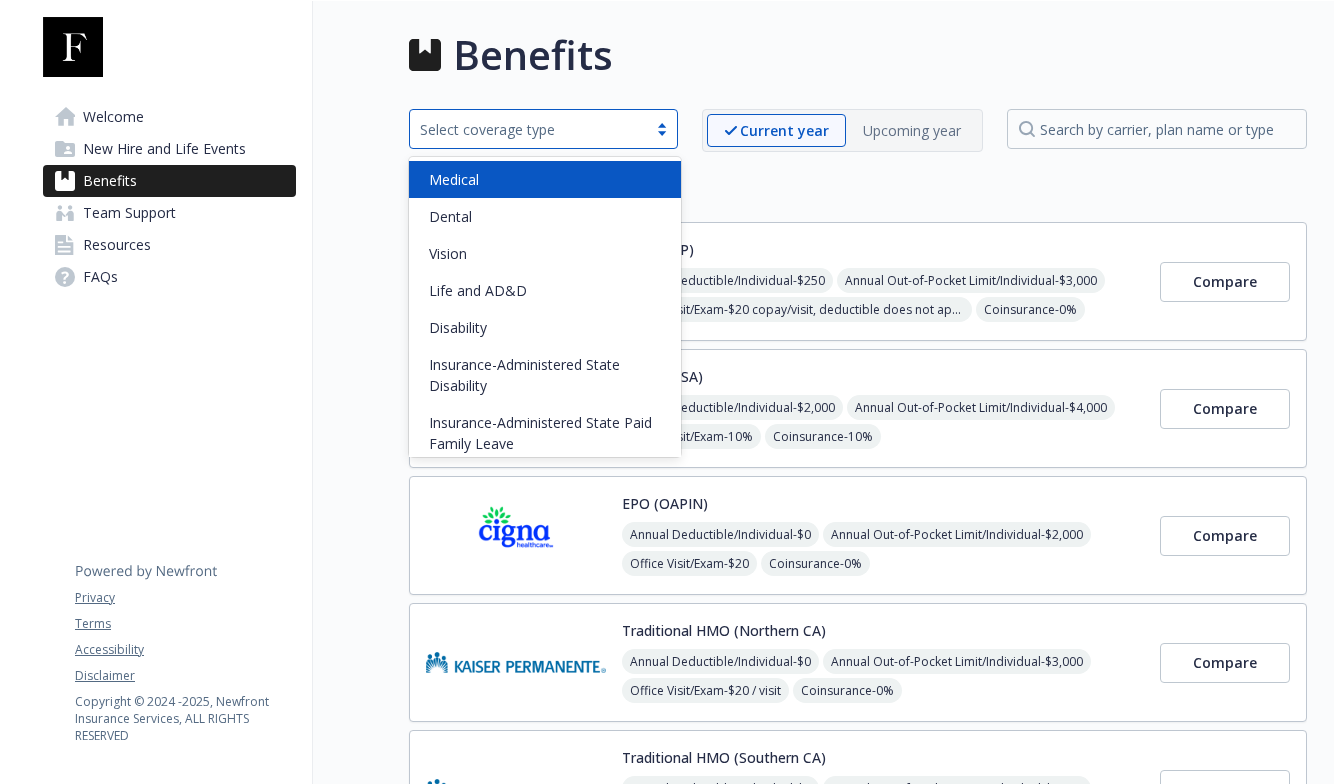 click on "Select coverage type" at bounding box center (528, 129) 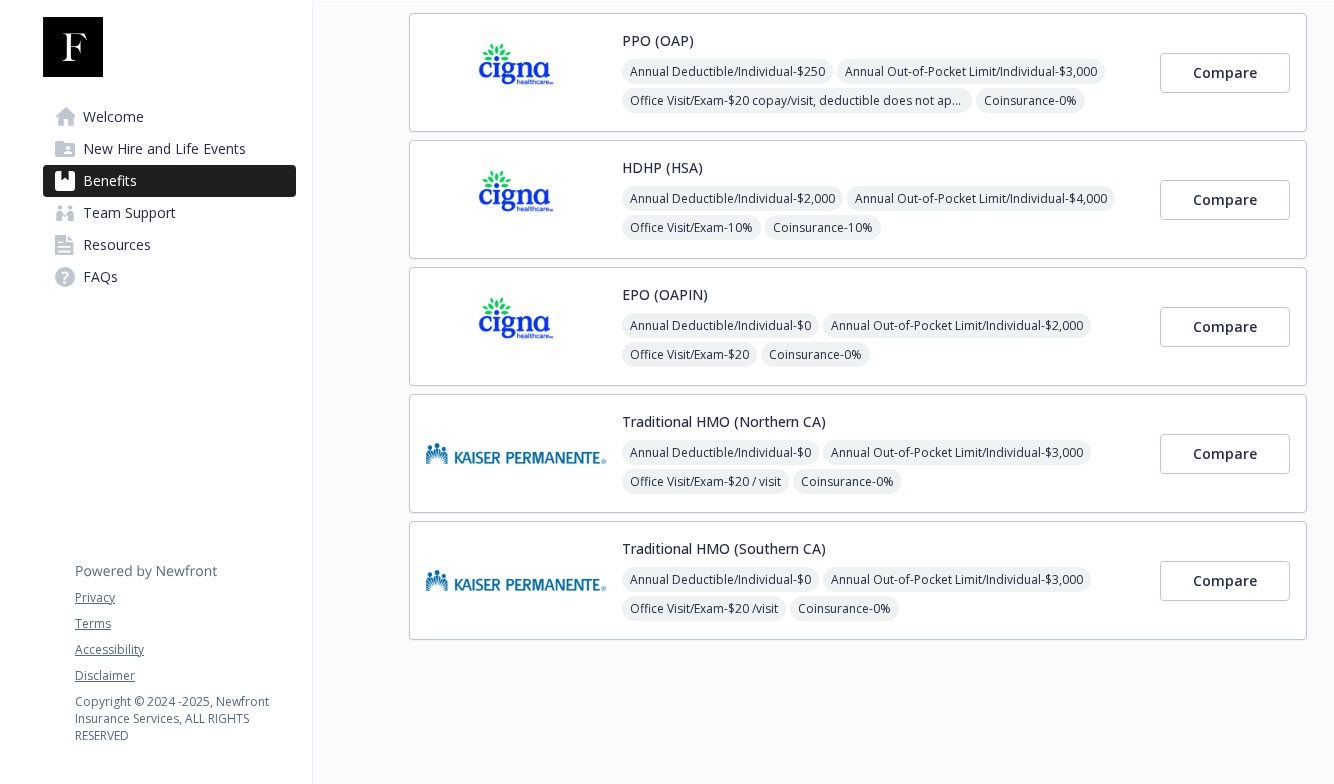 scroll, scrollTop: 174, scrollLeft: 0, axis: vertical 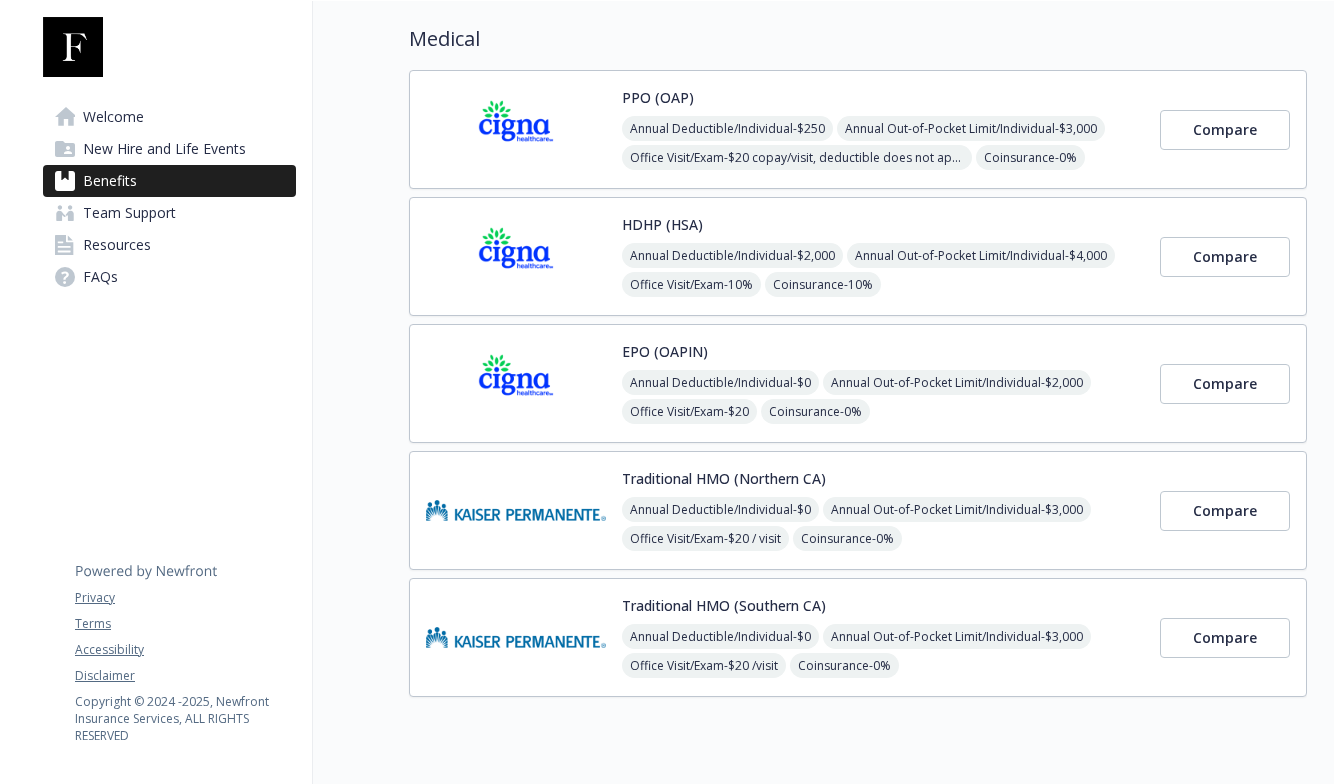 click on "Team Support" at bounding box center [129, 213] 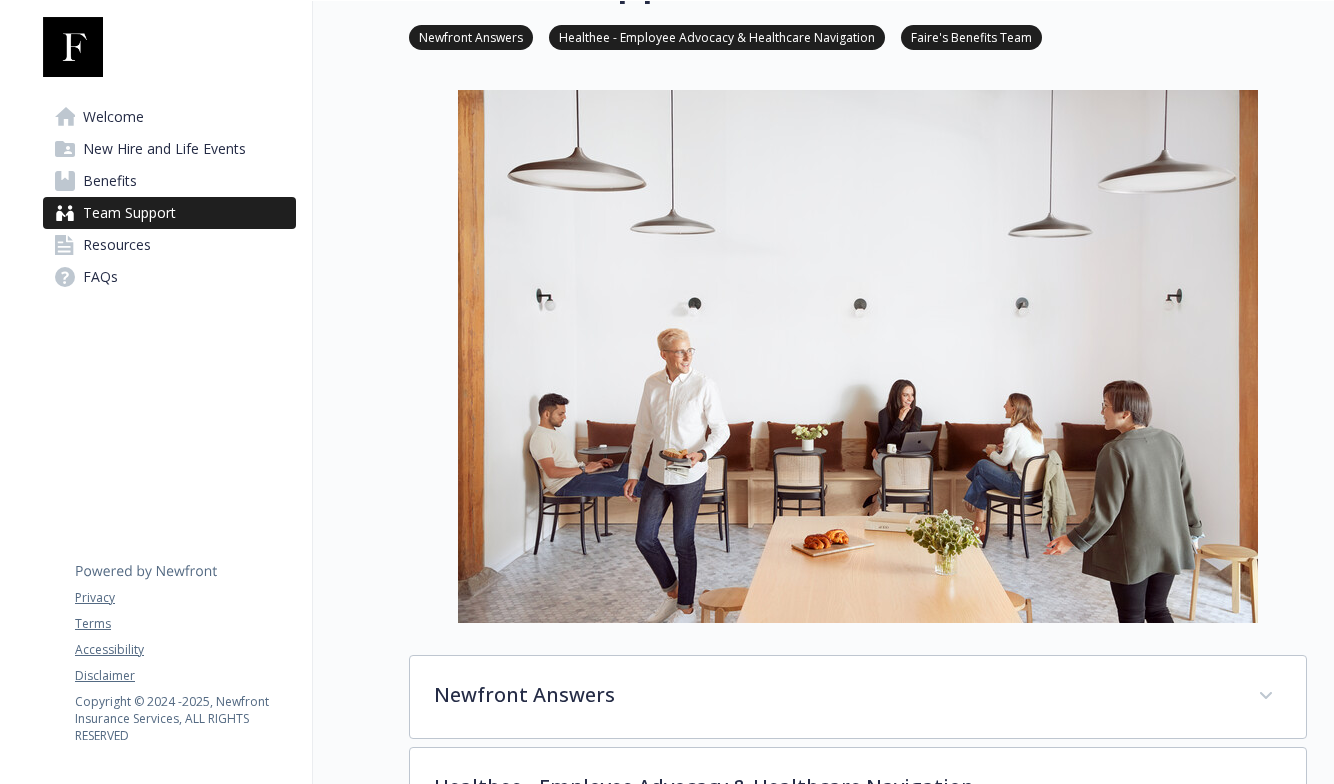 scroll, scrollTop: 571, scrollLeft: 0, axis: vertical 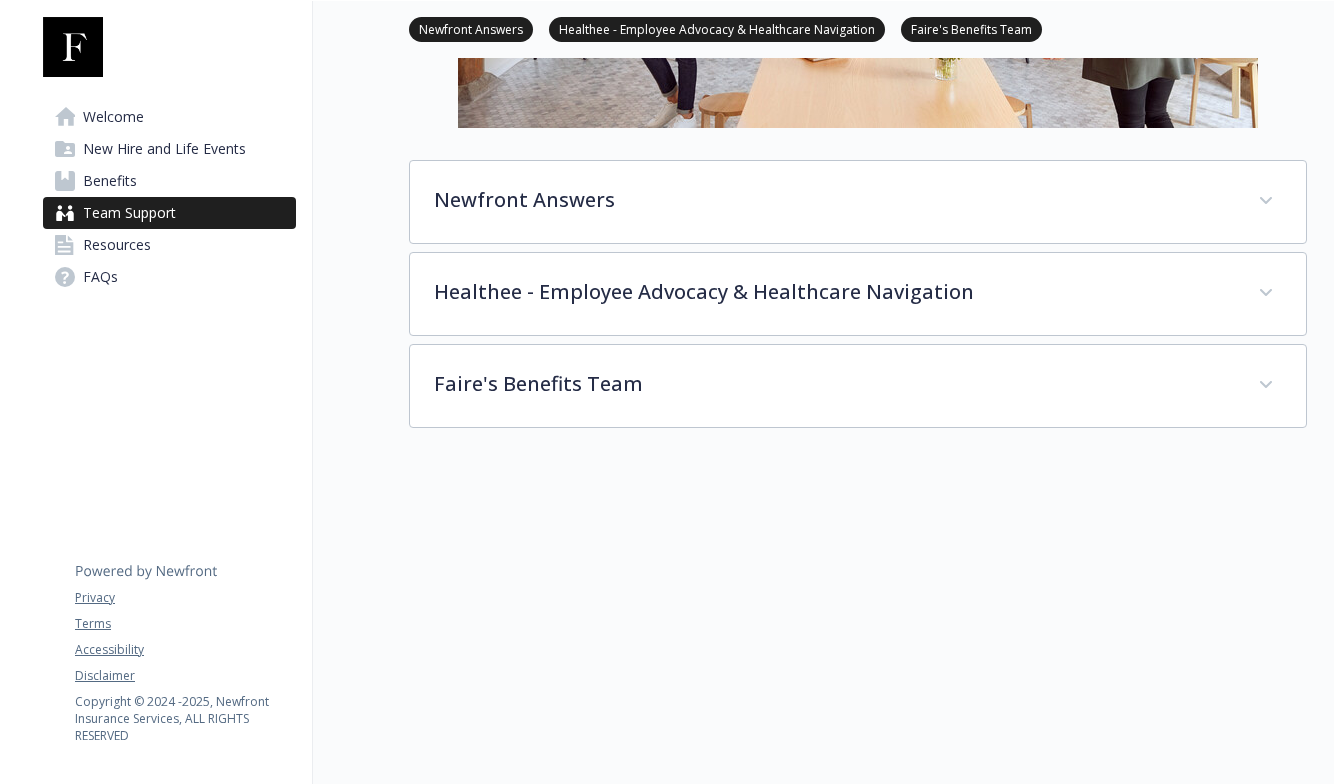 click on "Resources" at bounding box center [169, 245] 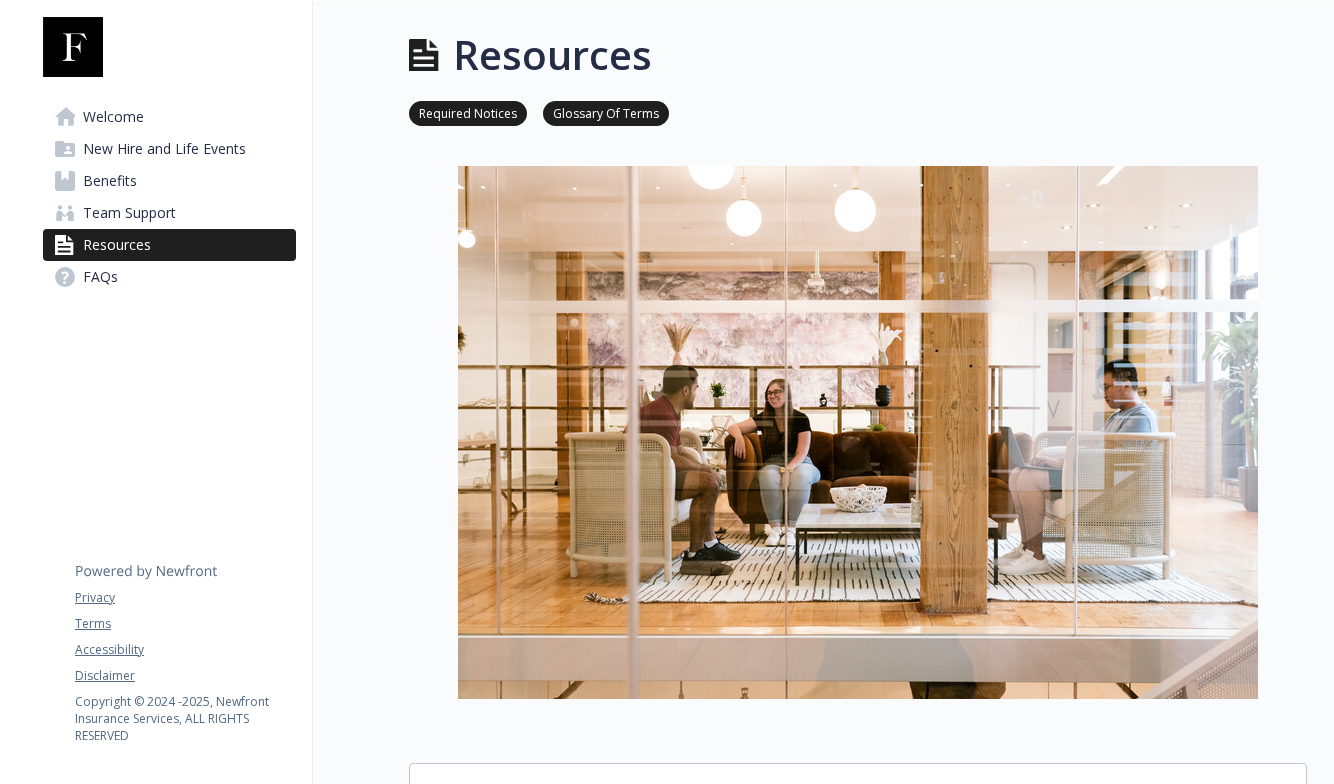 scroll, scrollTop: 0, scrollLeft: 0, axis: both 